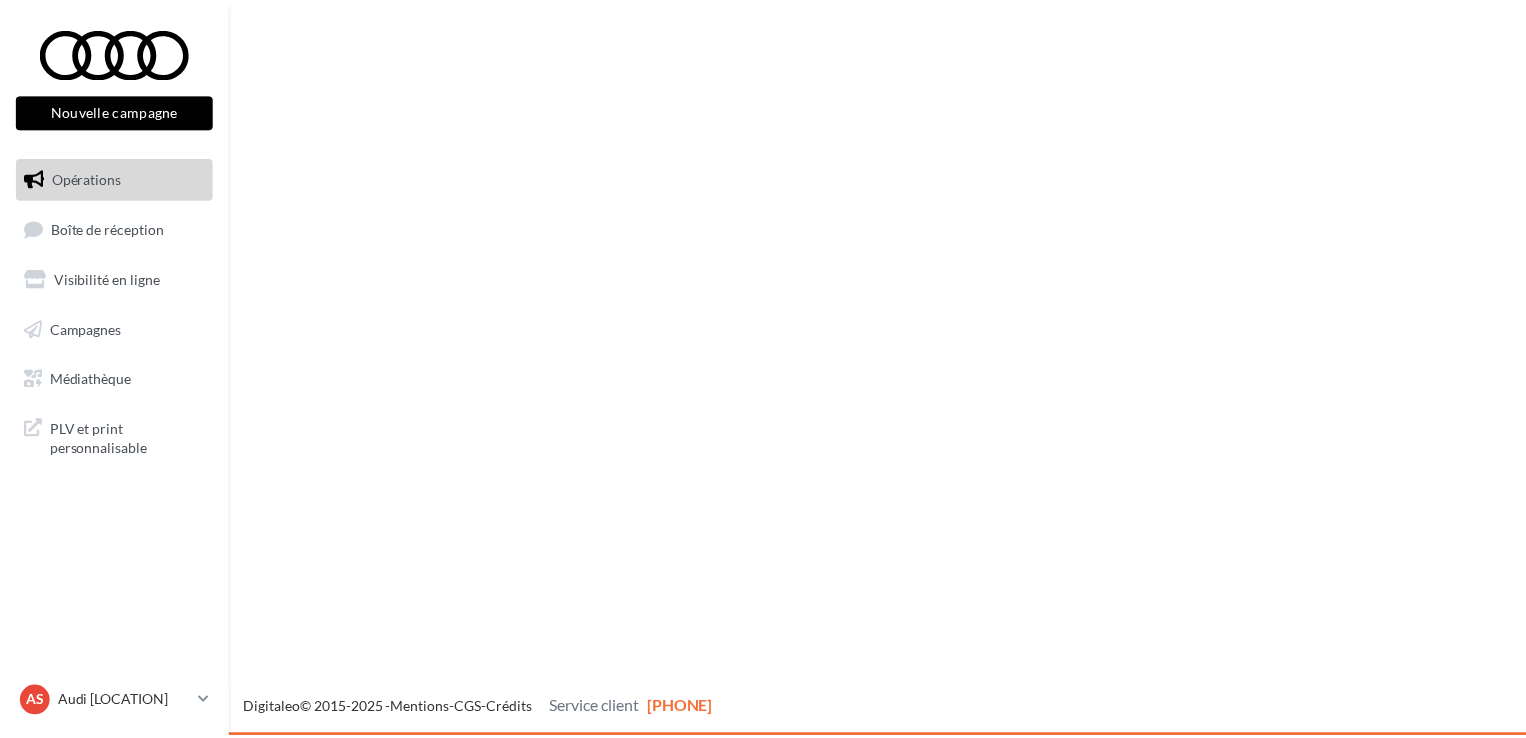 scroll, scrollTop: 0, scrollLeft: 0, axis: both 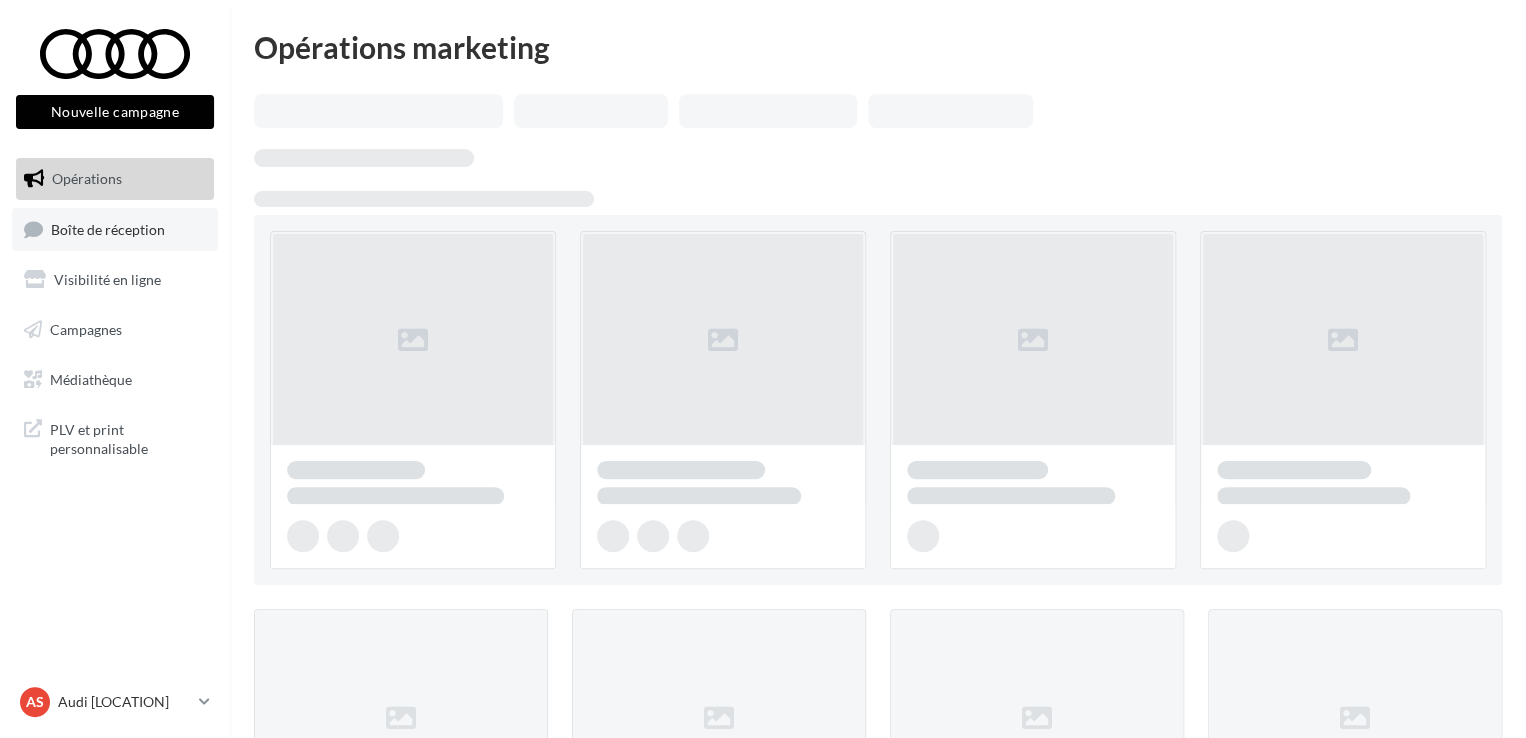 click on "Boîte de réception" at bounding box center [115, 229] 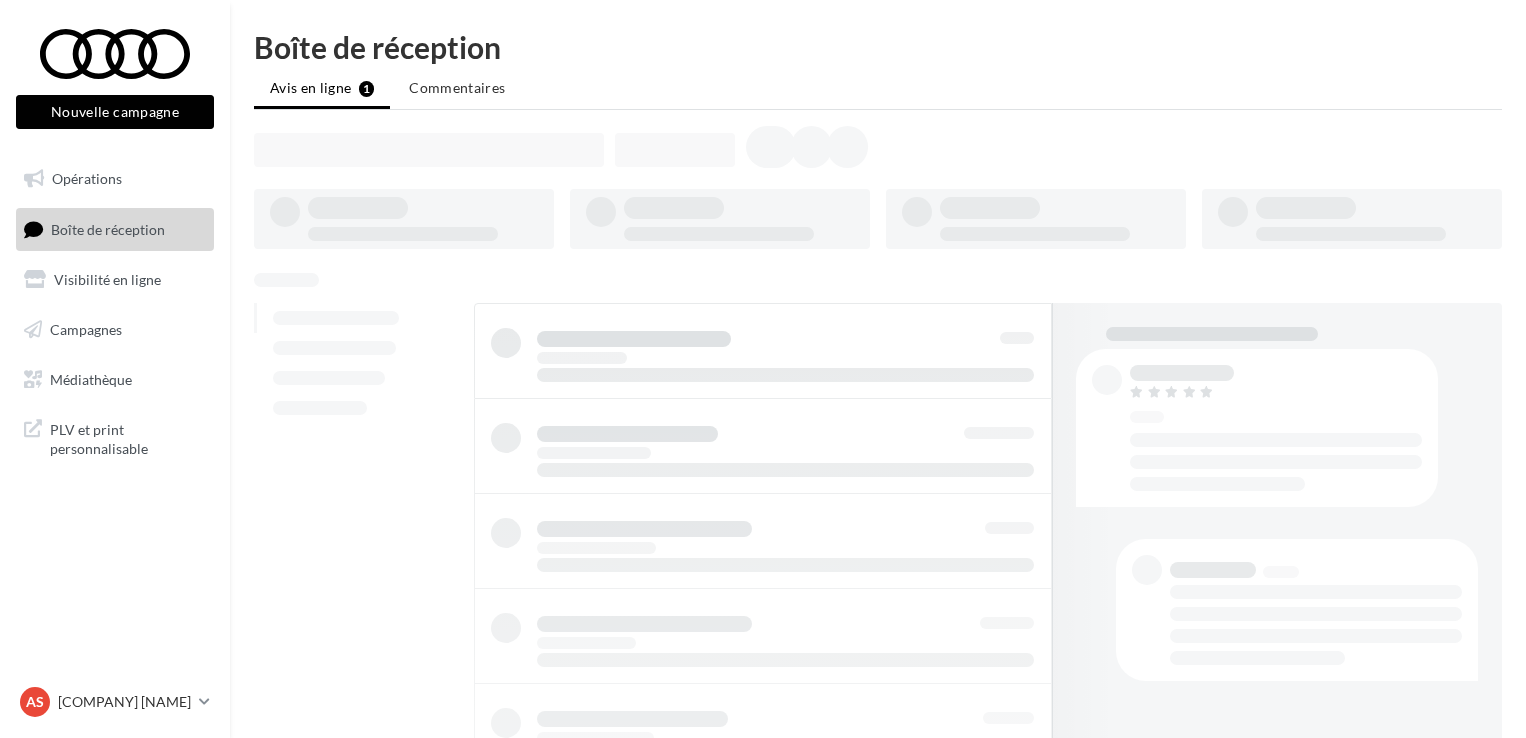 scroll, scrollTop: 0, scrollLeft: 0, axis: both 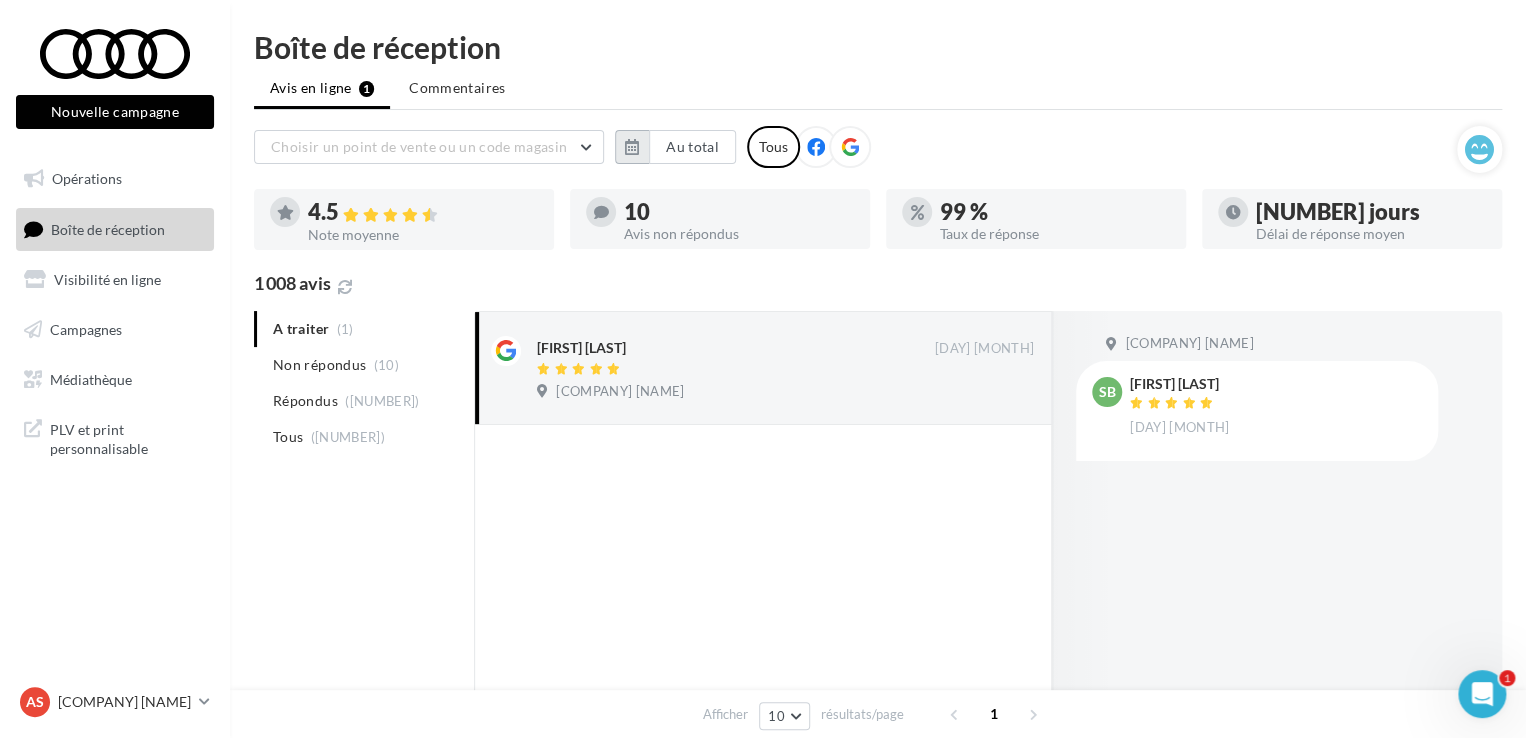 click at bounding box center (632, 147) 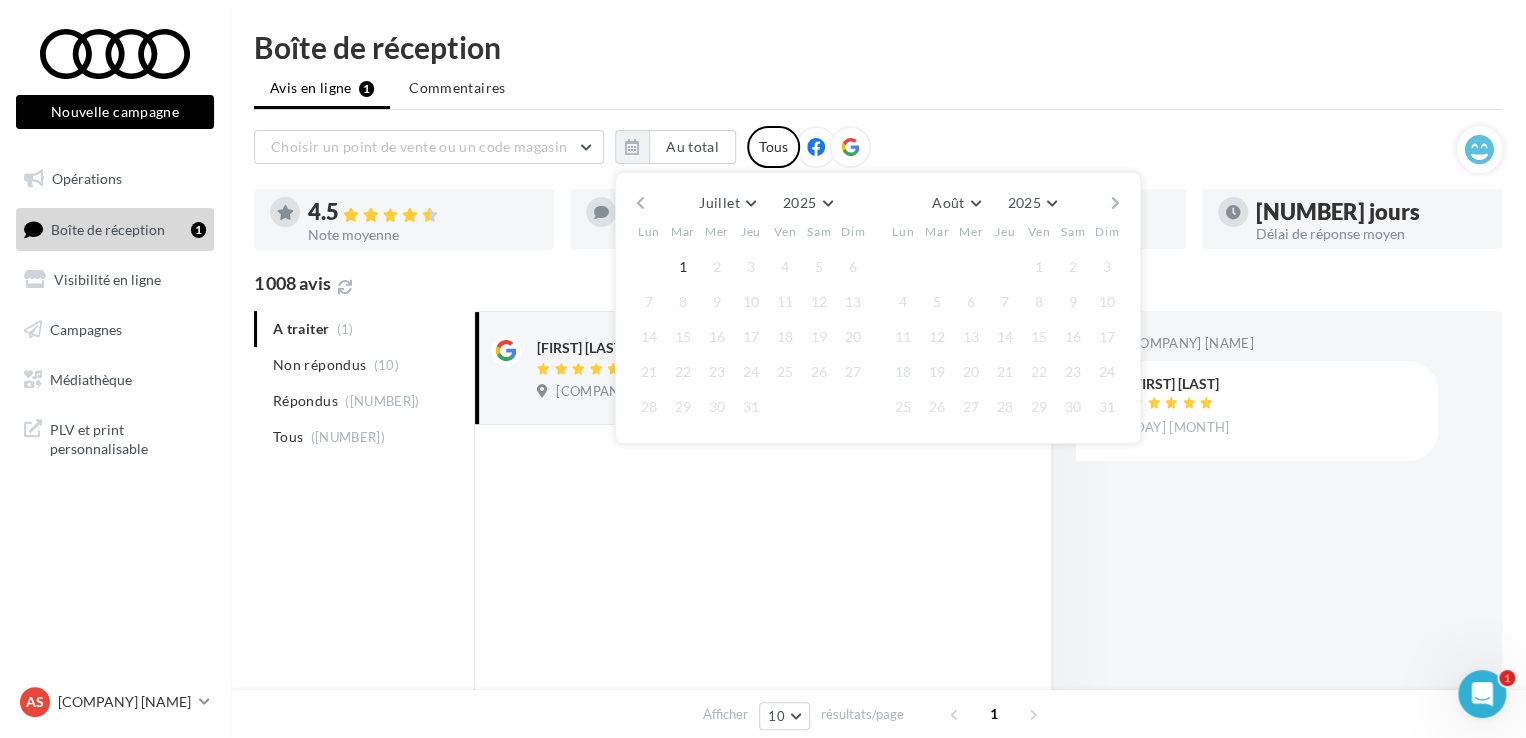 click at bounding box center (763, 682) 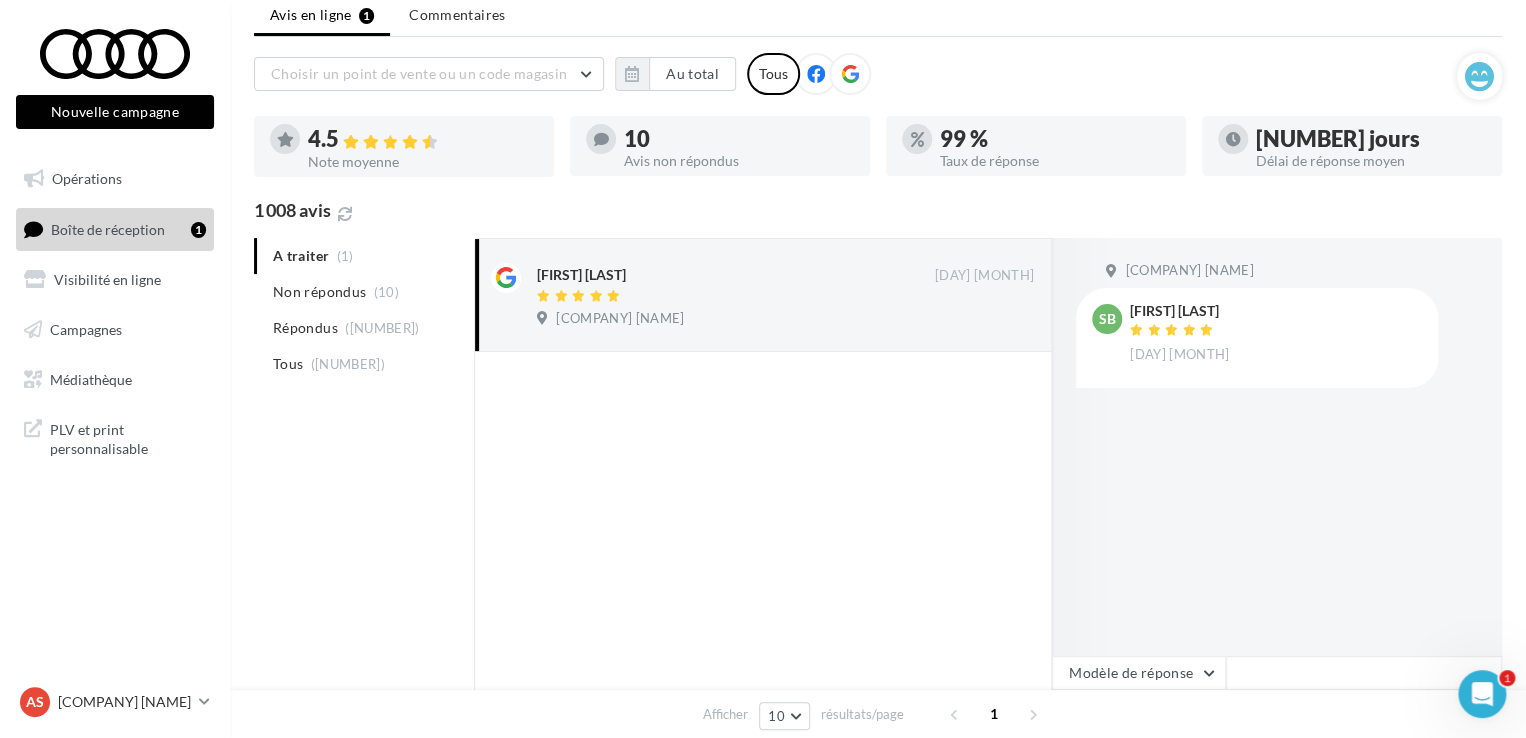 scroll, scrollTop: 200, scrollLeft: 0, axis: vertical 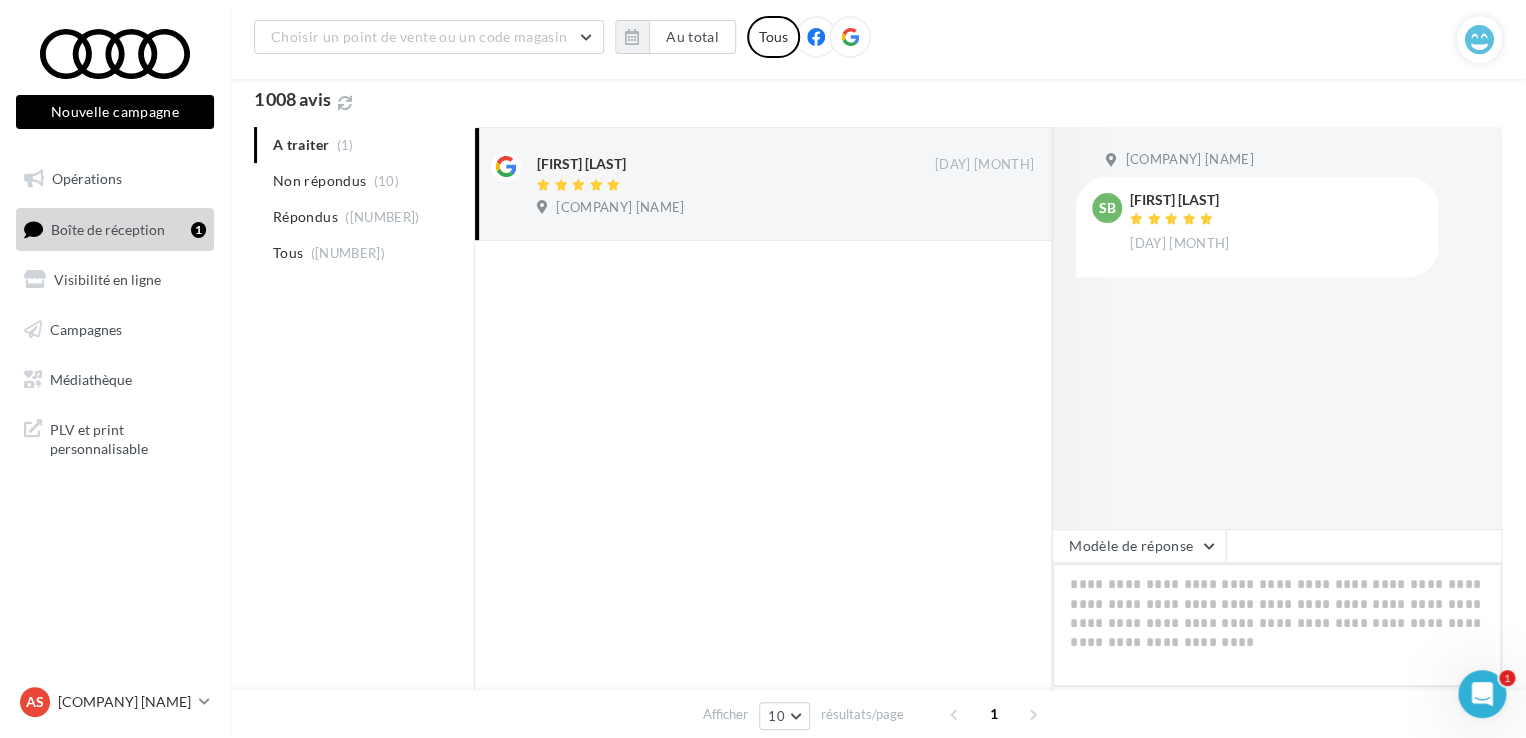 click at bounding box center (1277, 625) 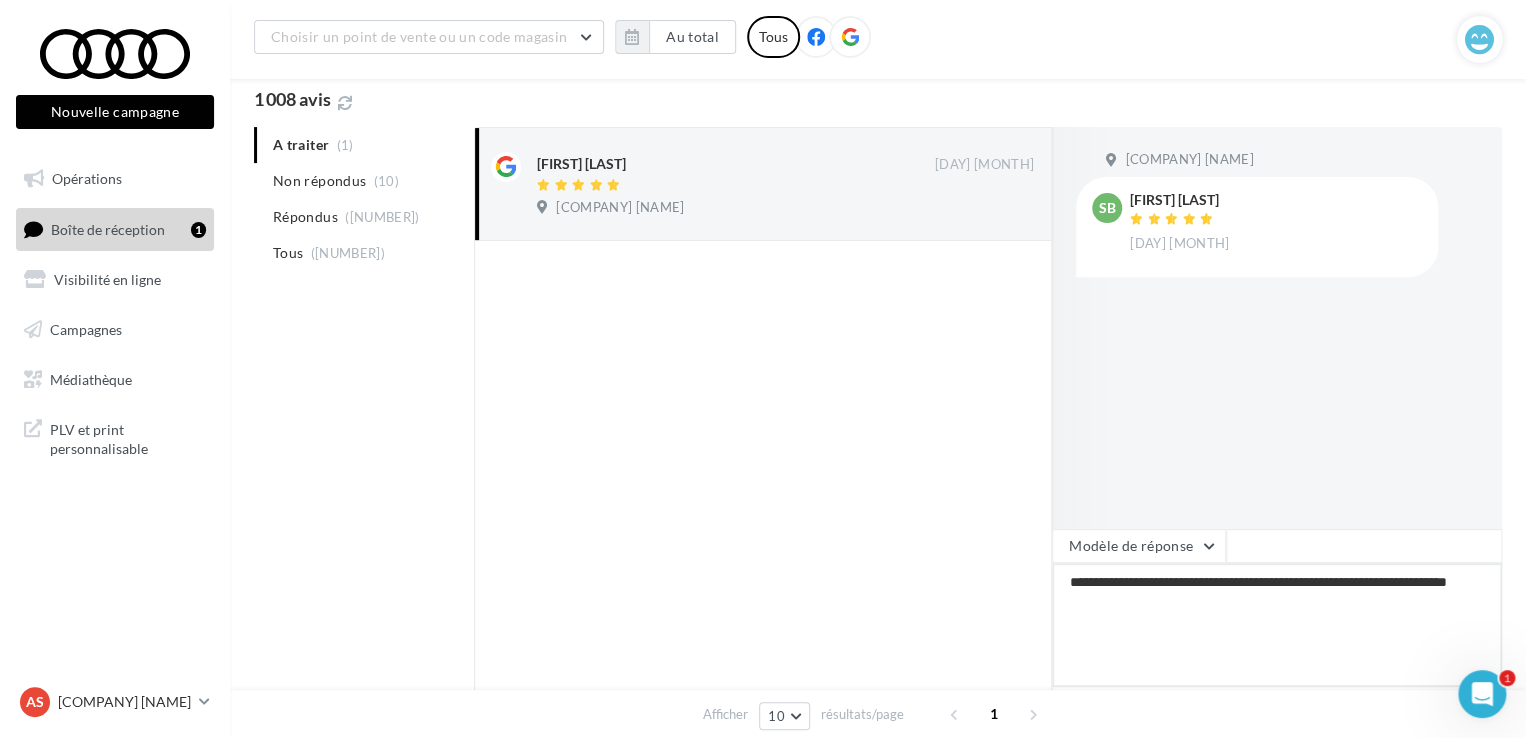 click on "**********" at bounding box center (1277, 625) 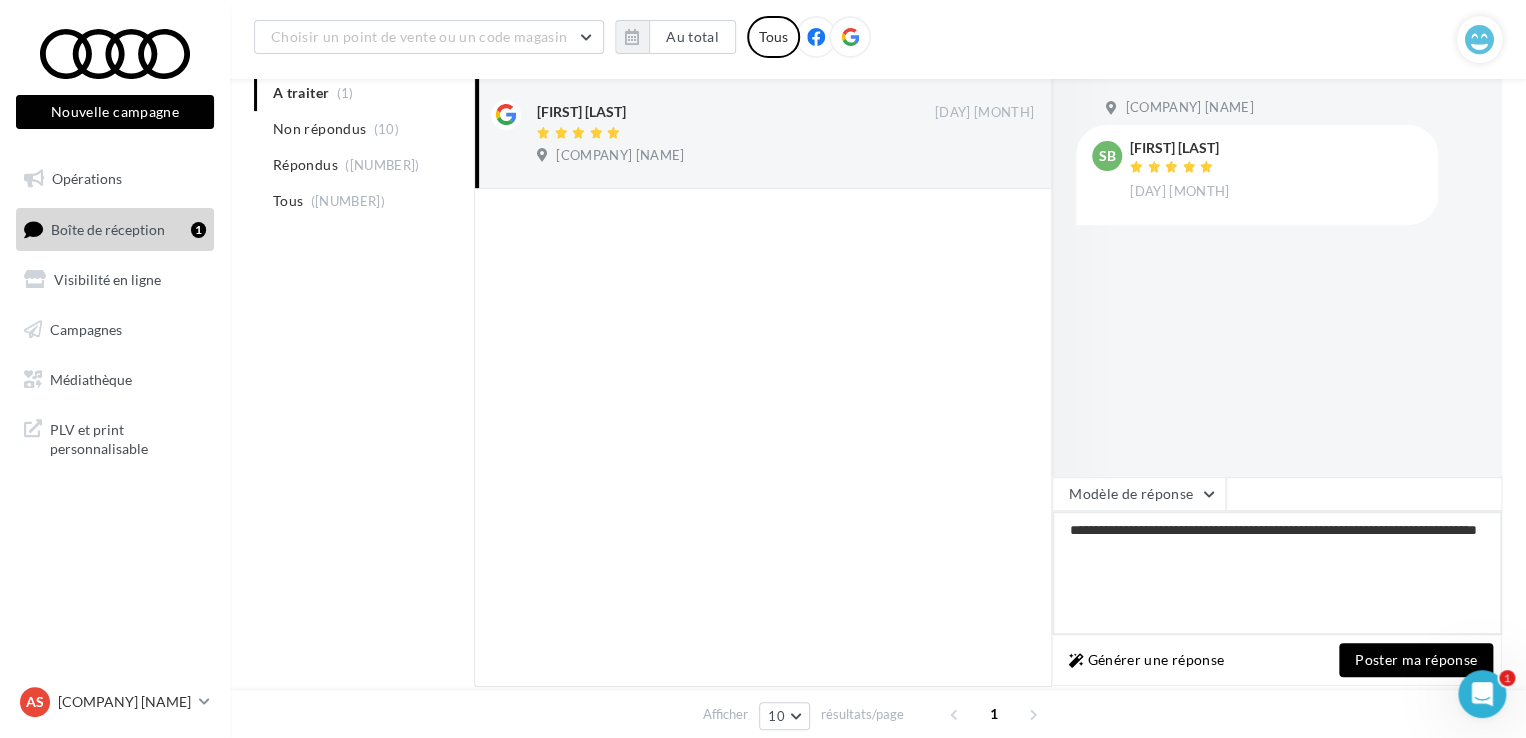 scroll, scrollTop: 300, scrollLeft: 0, axis: vertical 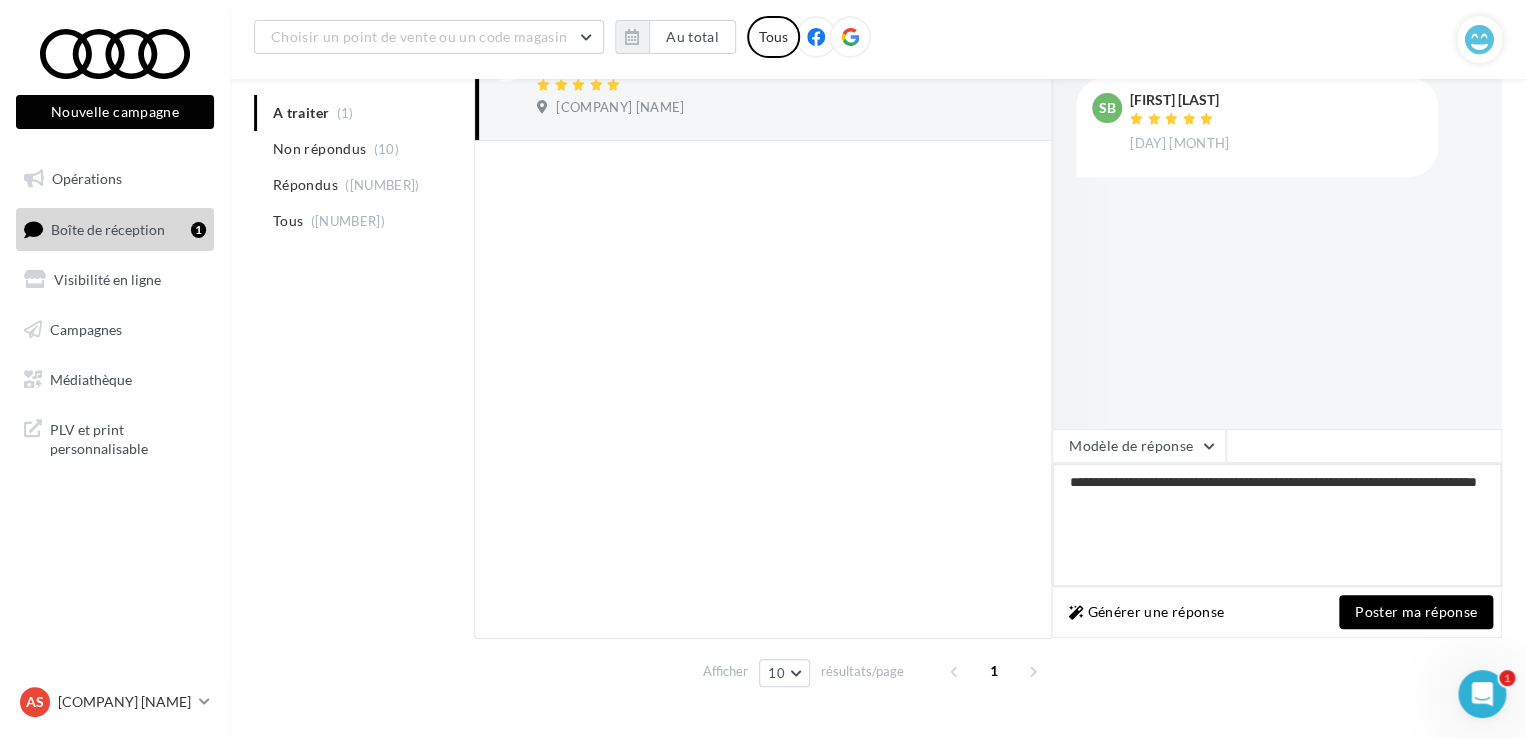 type on "**********" 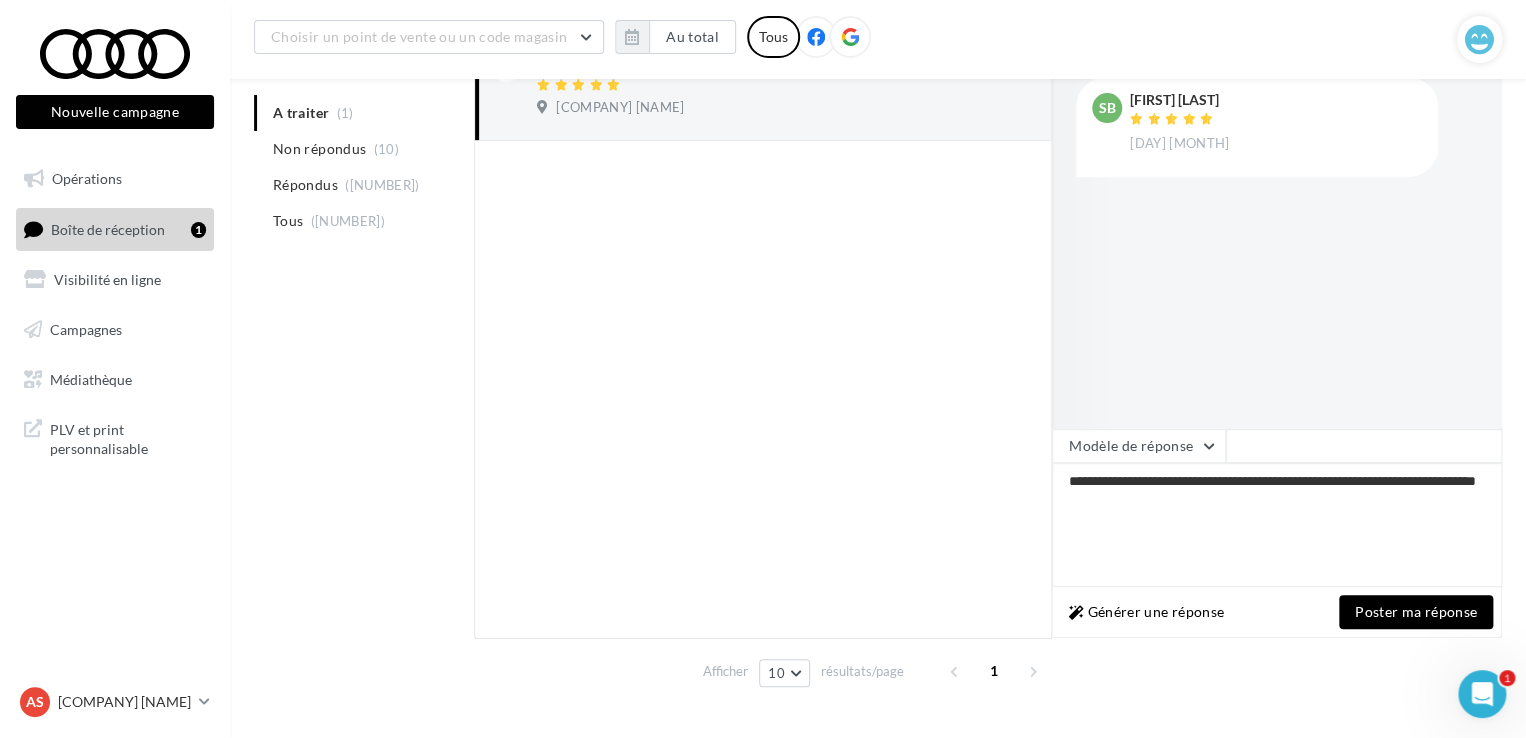 click on "Poster ma réponse" at bounding box center (1416, 612) 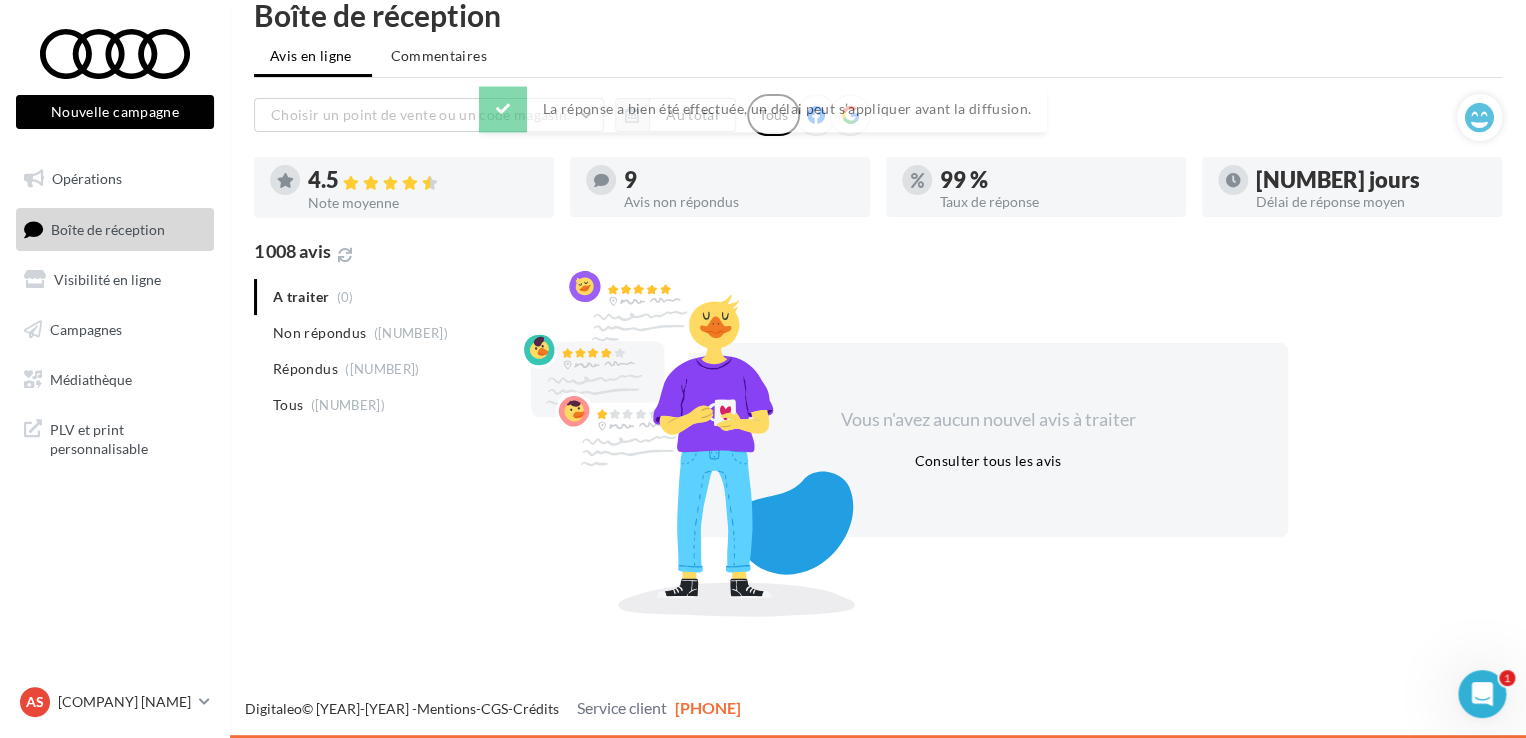 scroll, scrollTop: 32, scrollLeft: 0, axis: vertical 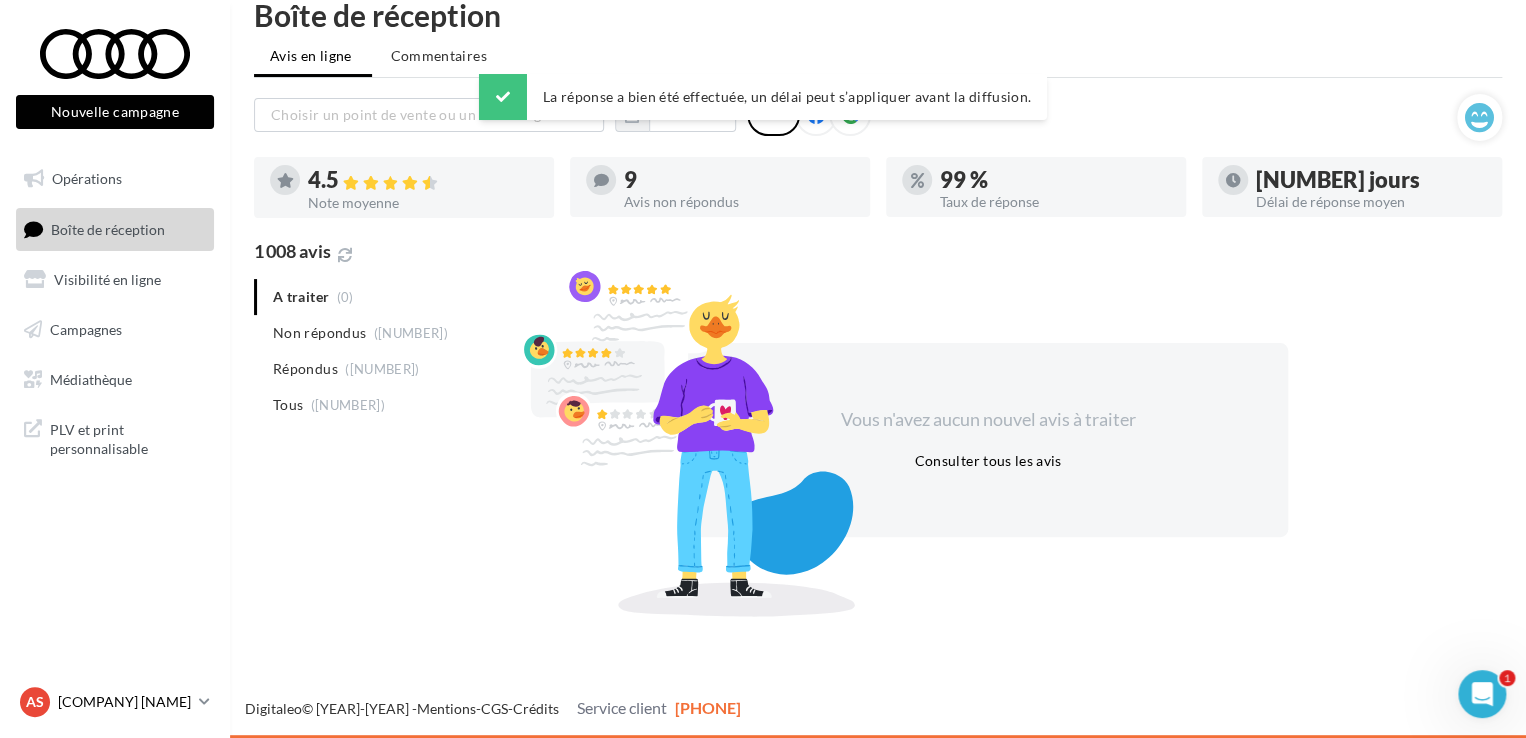 click on "[COMPANY] [NAME]" at bounding box center (124, 702) 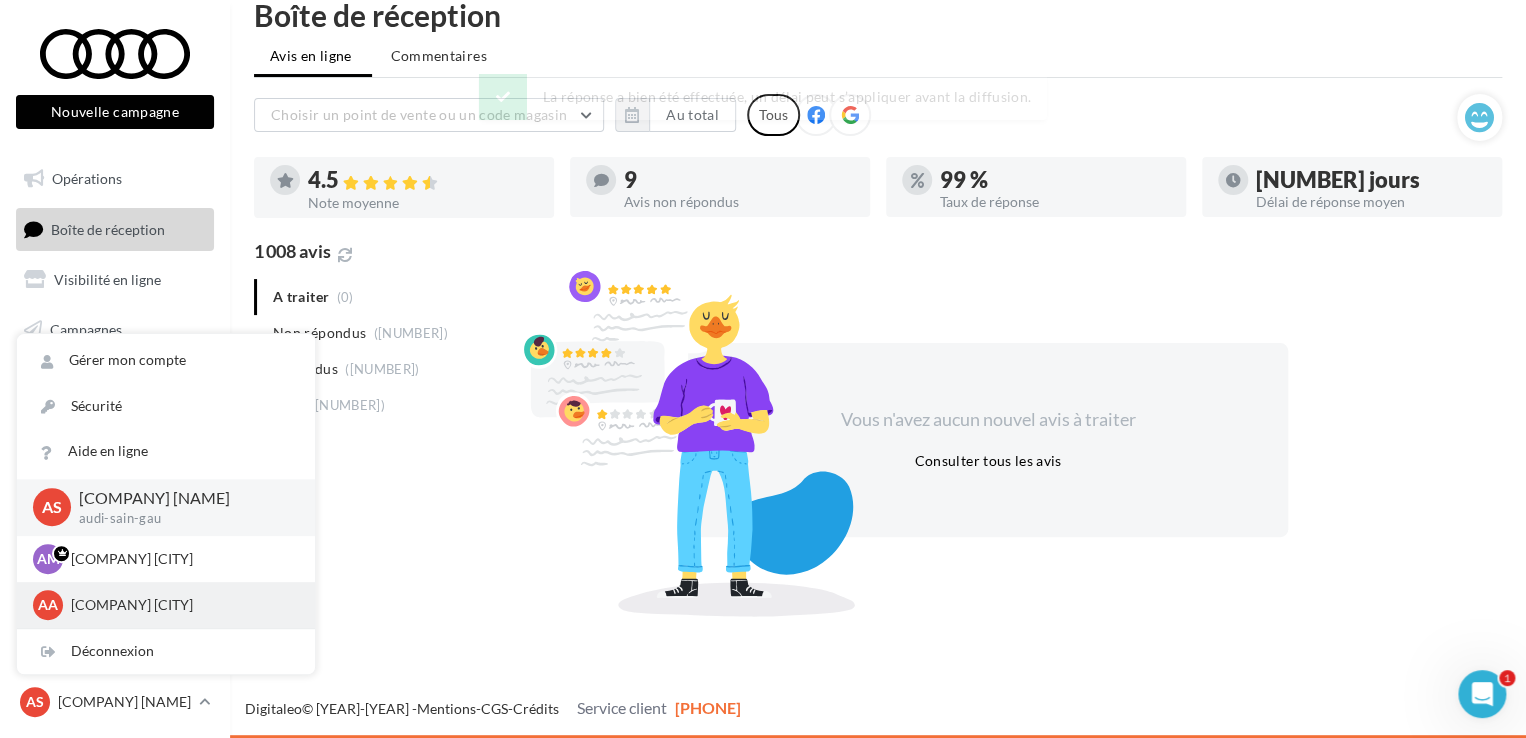 click on "[COMPANY] [CITY]" at bounding box center (181, 559) 